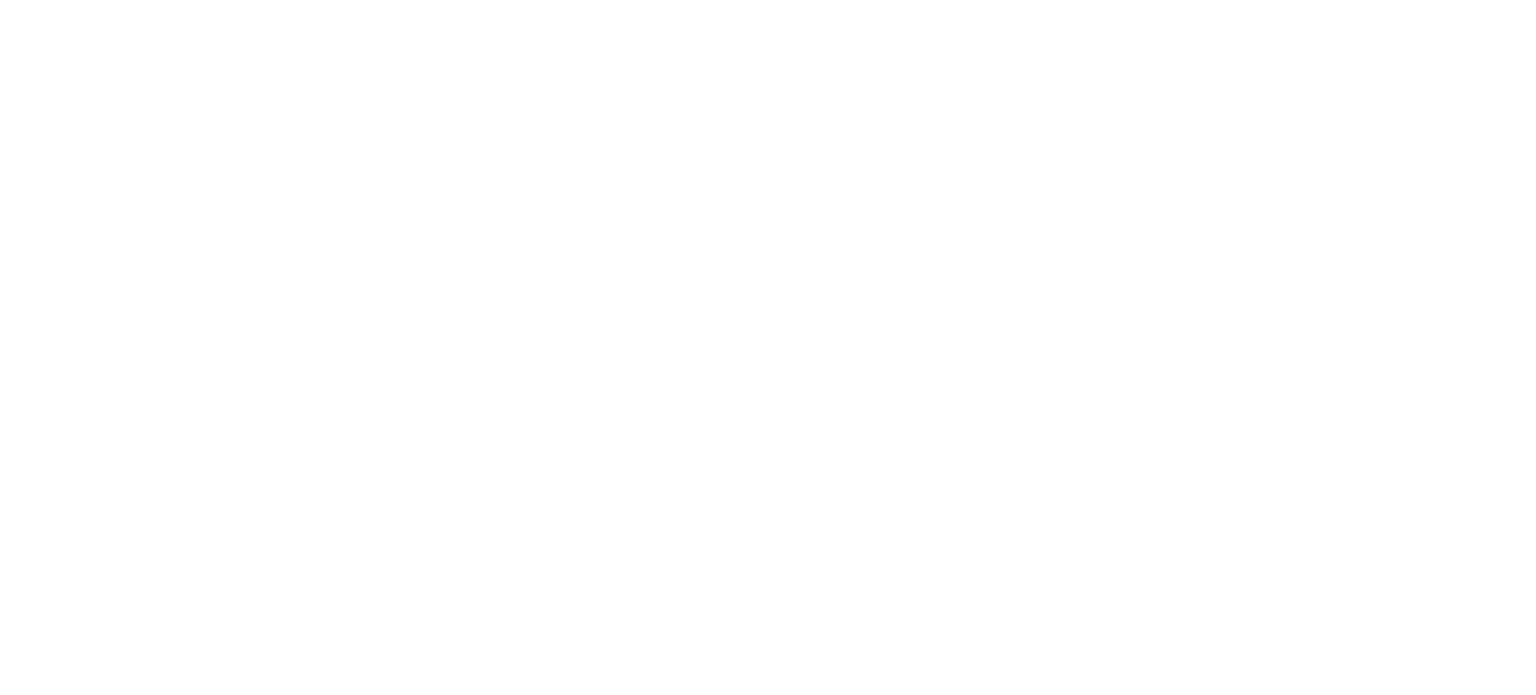 scroll, scrollTop: 0, scrollLeft: 0, axis: both 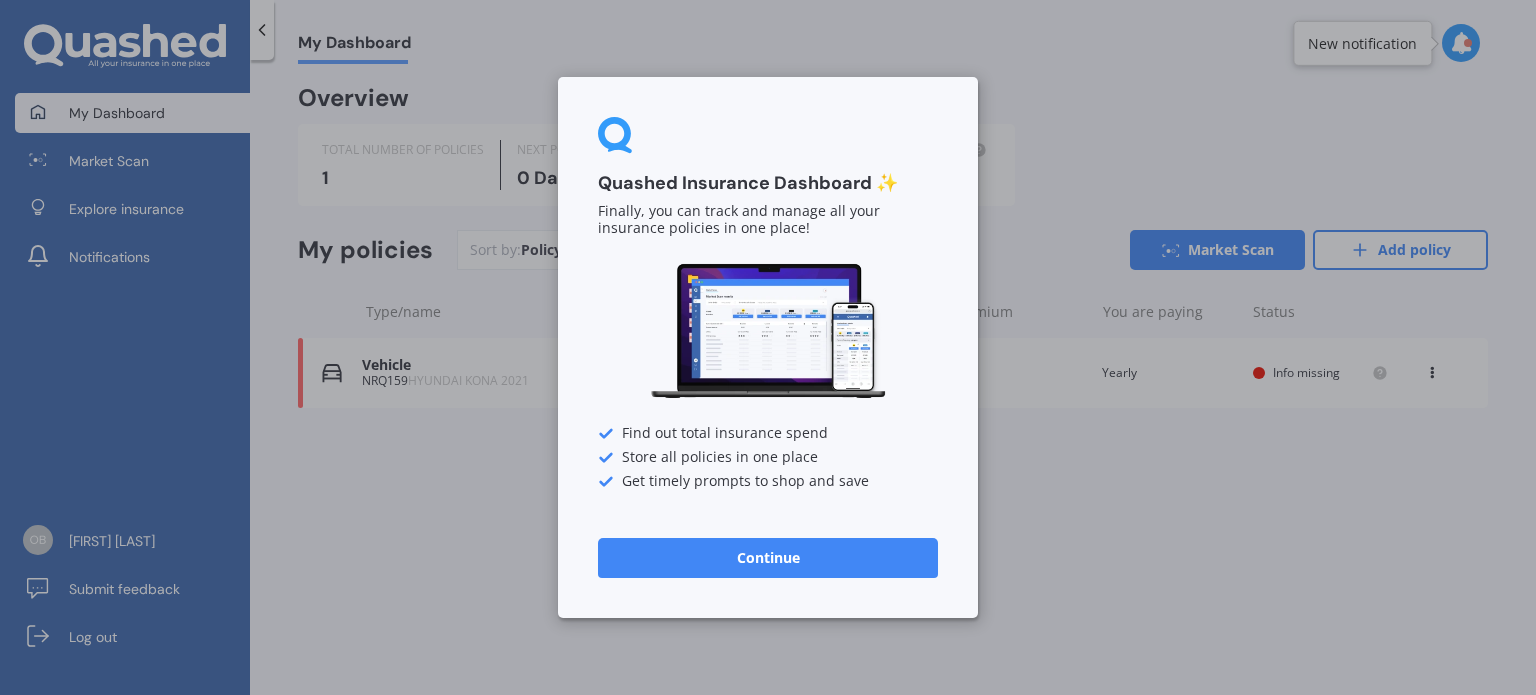 drag, startPoint x: 1067, startPoint y: 639, endPoint x: 1058, endPoint y: 624, distance: 17.492855 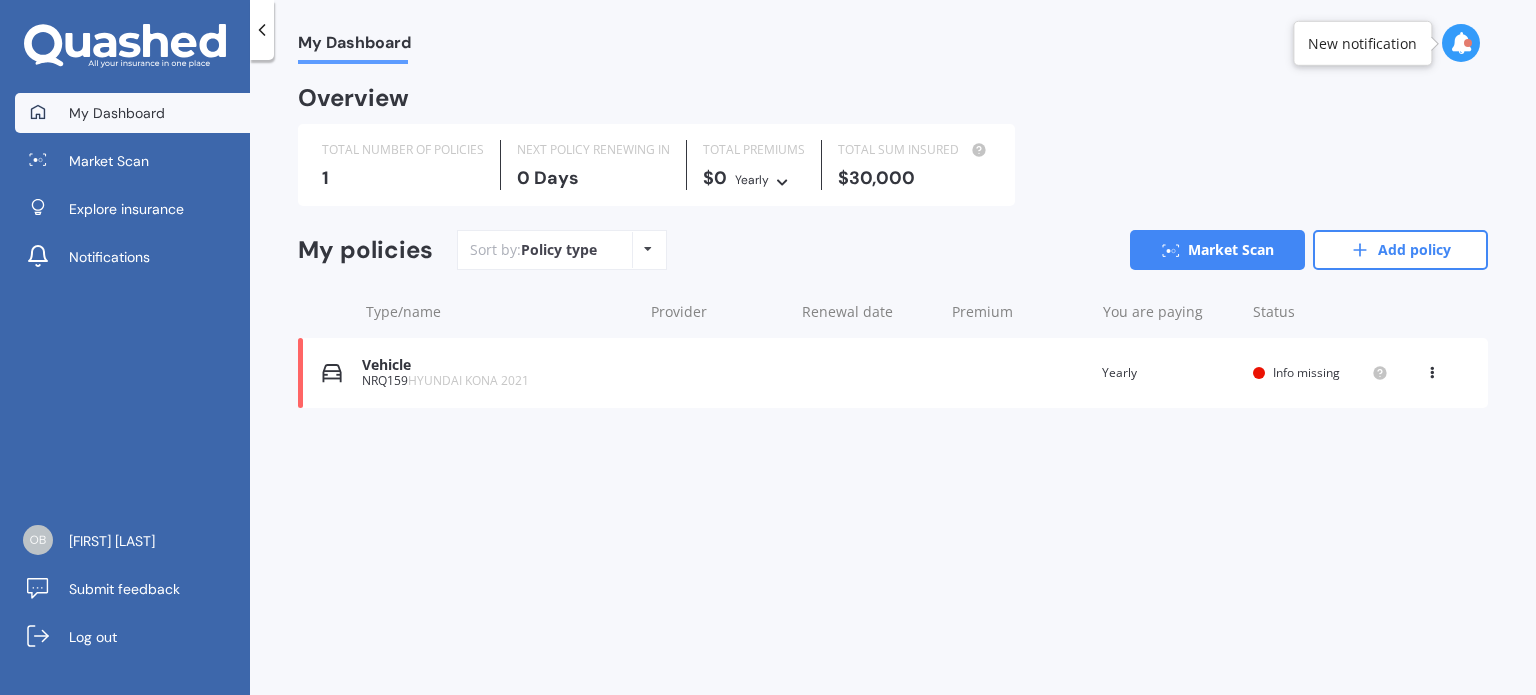 click at bounding box center (648, 249) 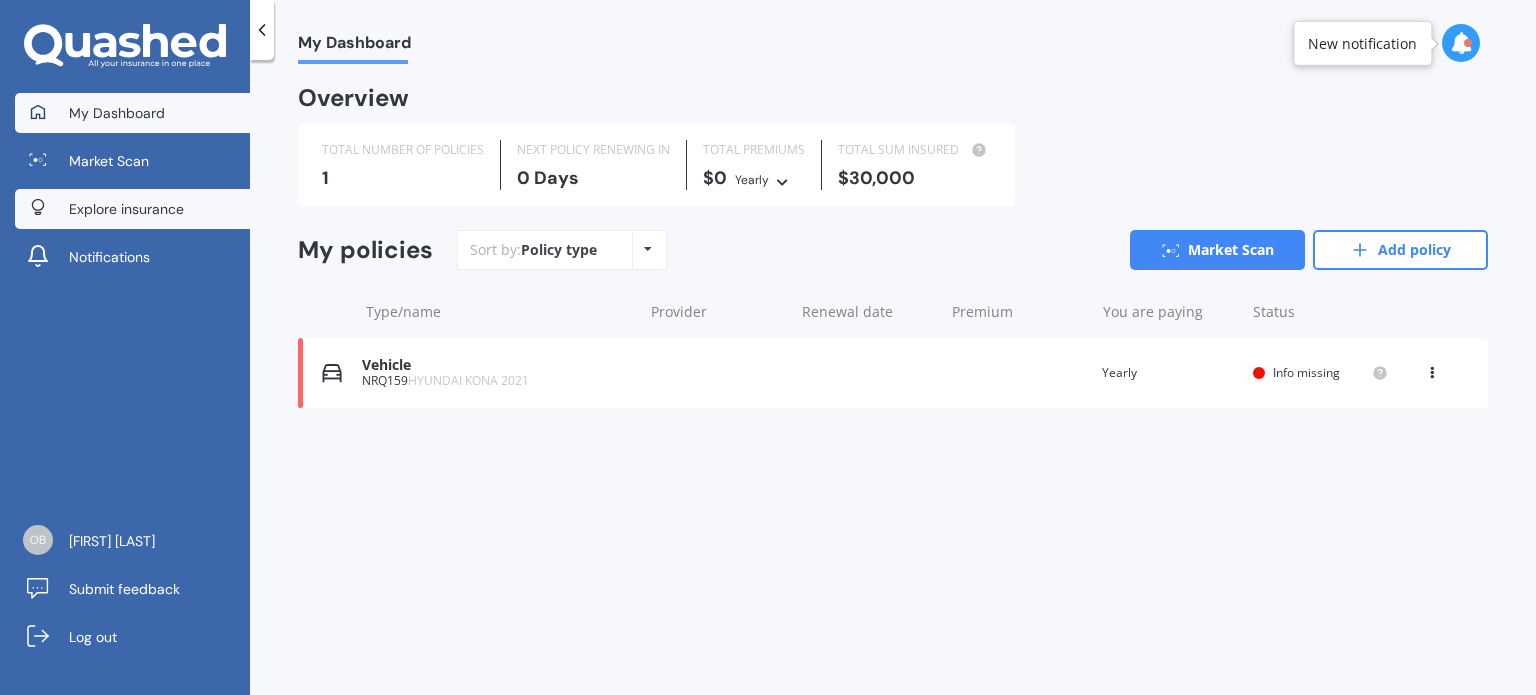 click on "Explore insurance" at bounding box center (126, 209) 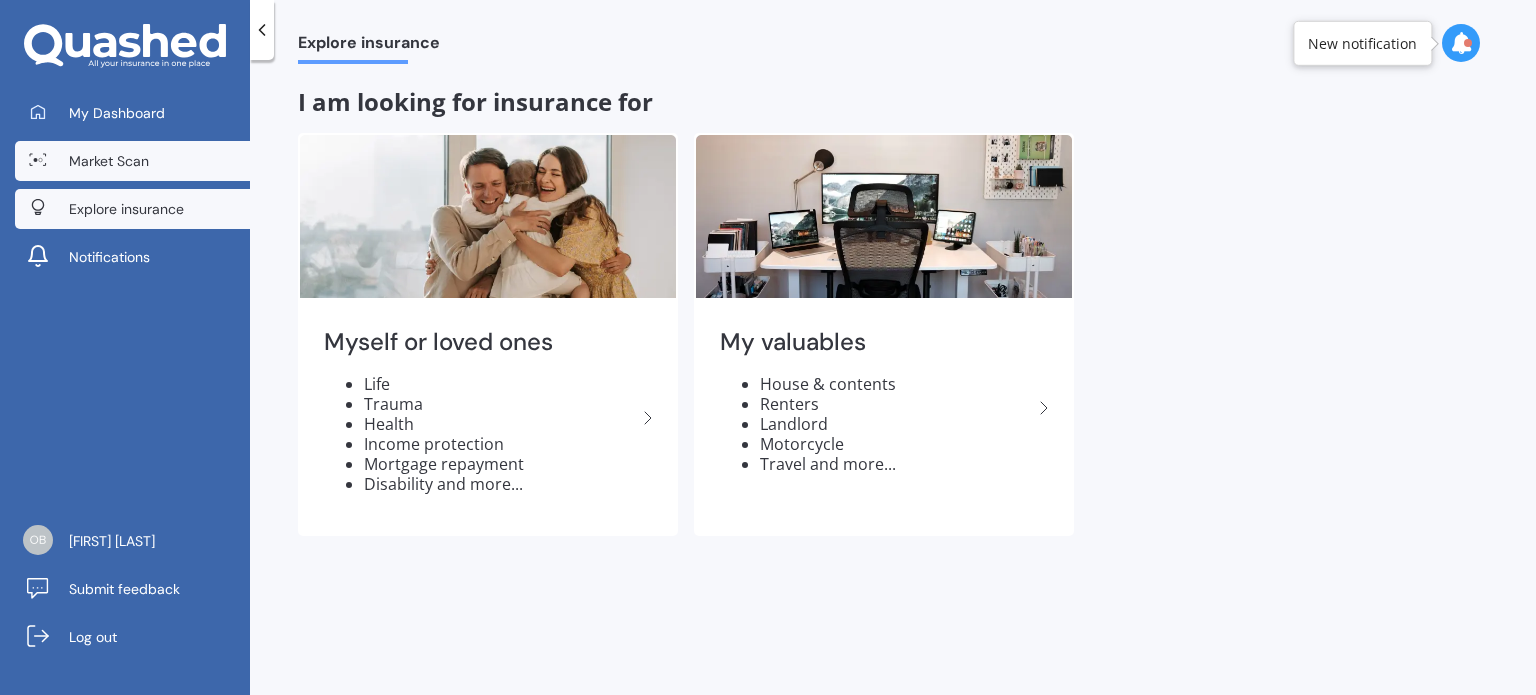 click on "Market Scan" at bounding box center [109, 161] 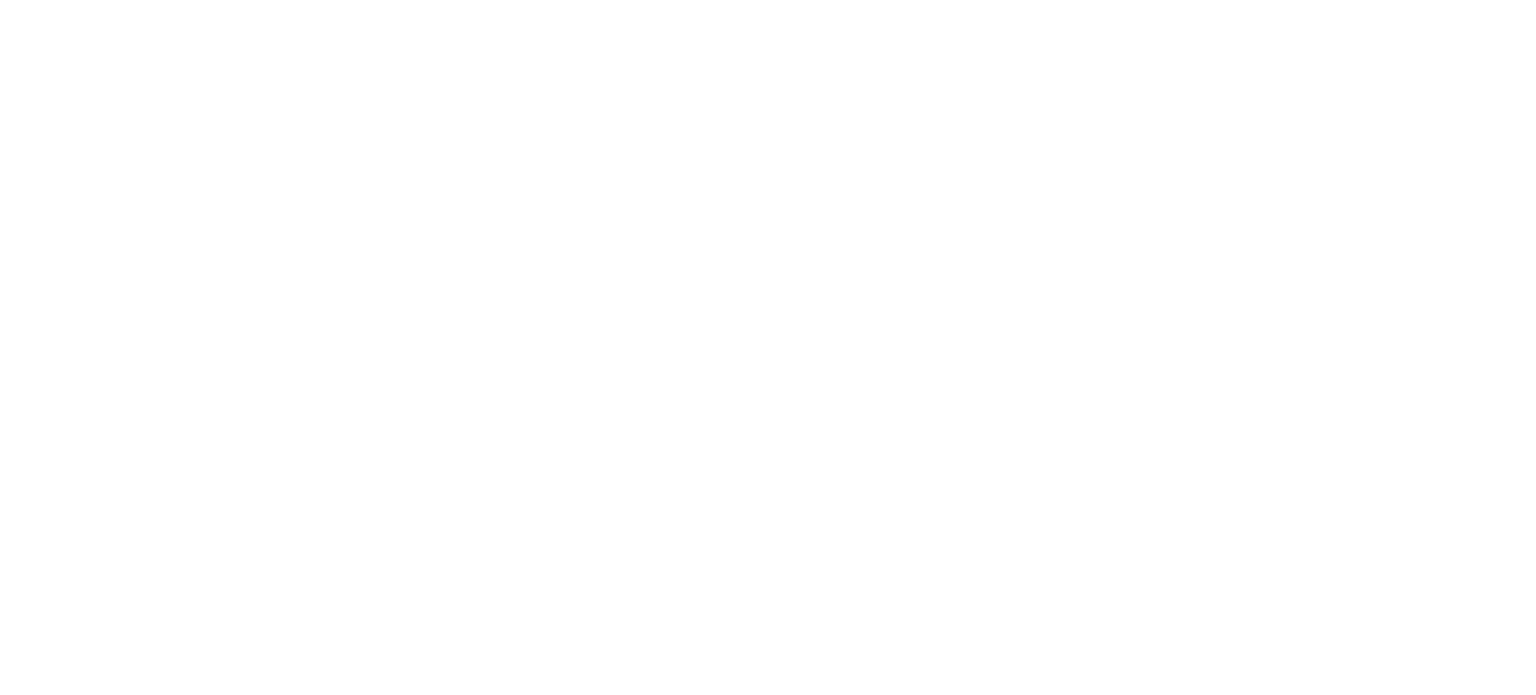 scroll, scrollTop: 0, scrollLeft: 0, axis: both 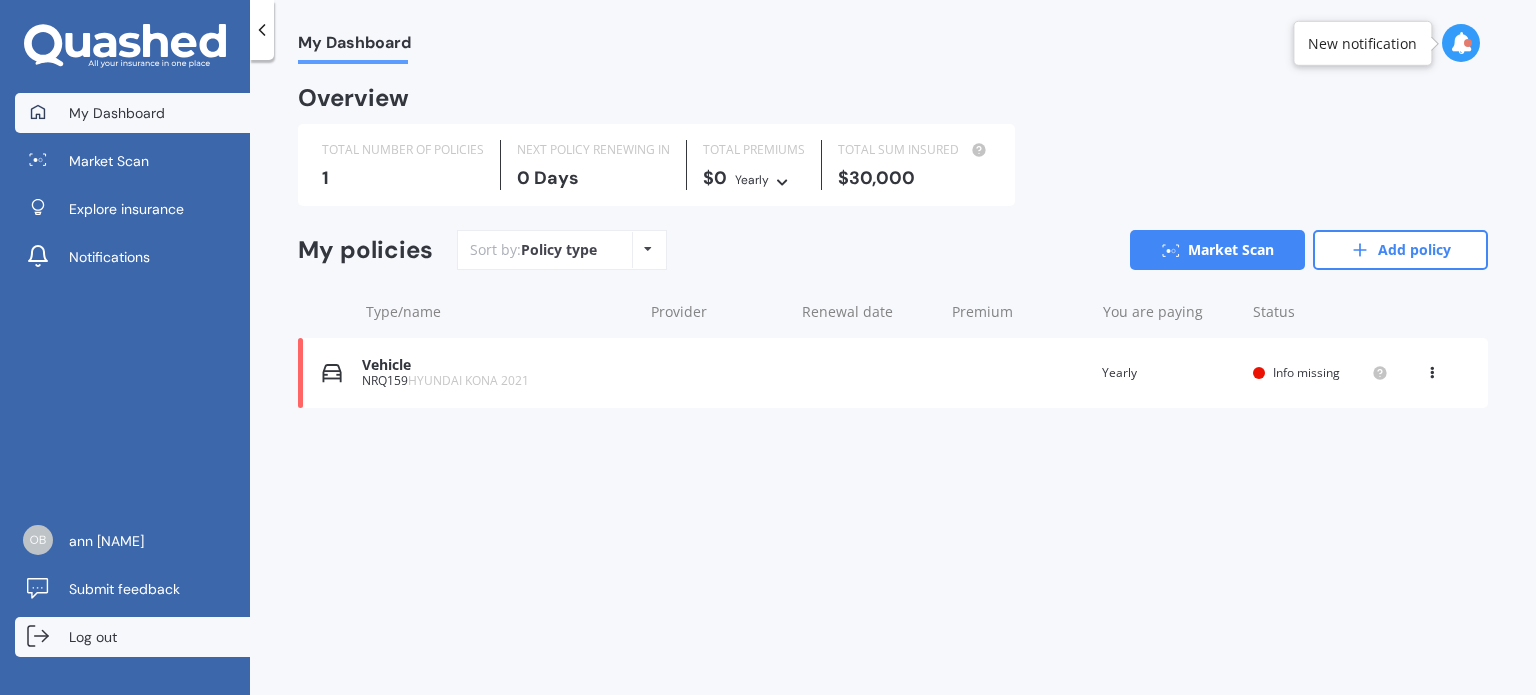 click on "Log out" at bounding box center (93, 637) 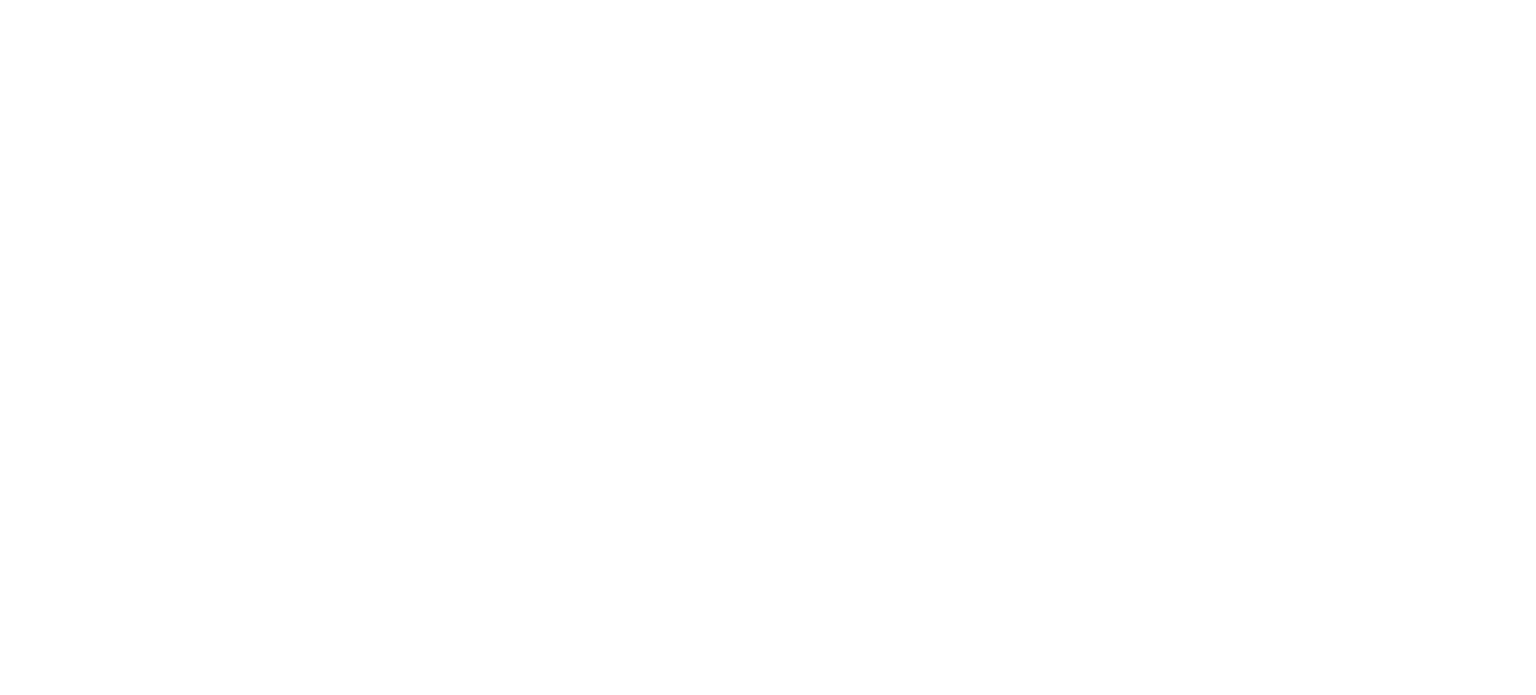 scroll, scrollTop: 0, scrollLeft: 0, axis: both 